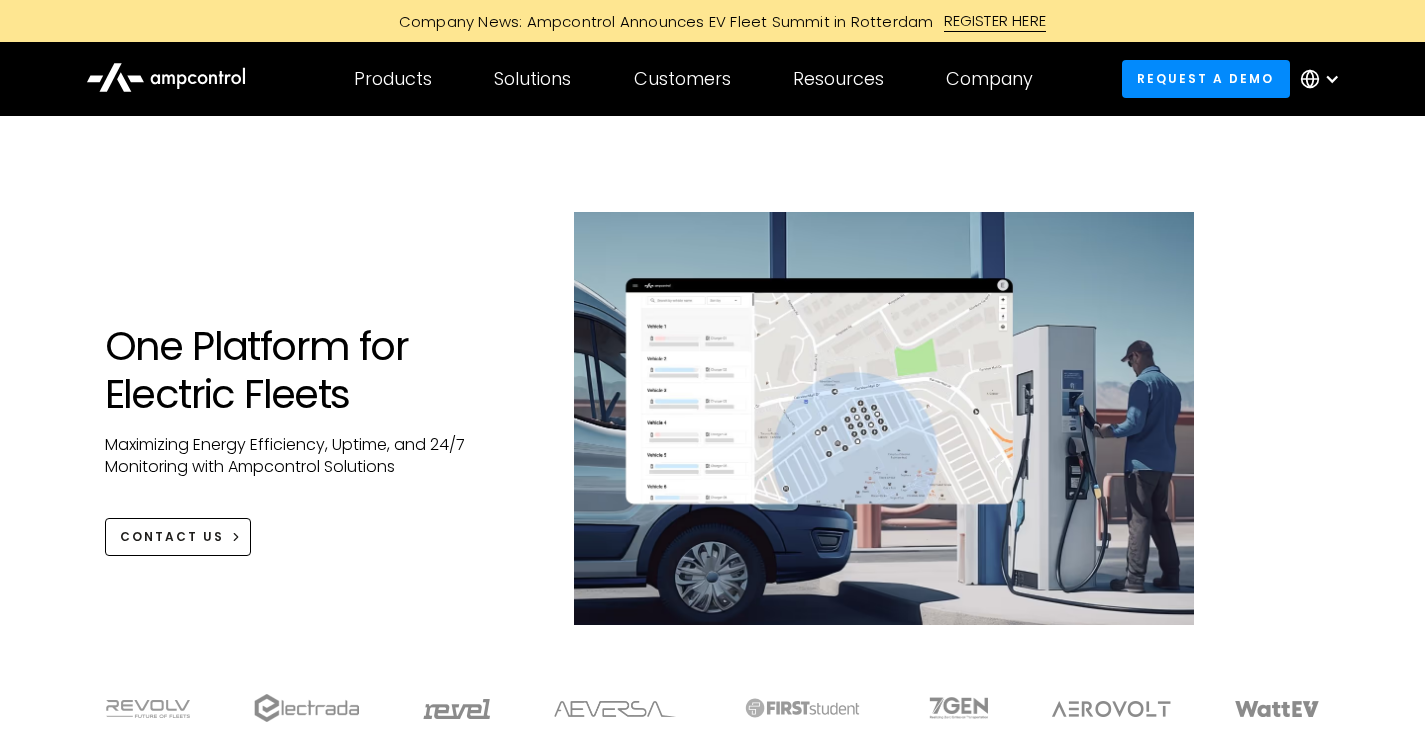 scroll, scrollTop: 0, scrollLeft: 0, axis: both 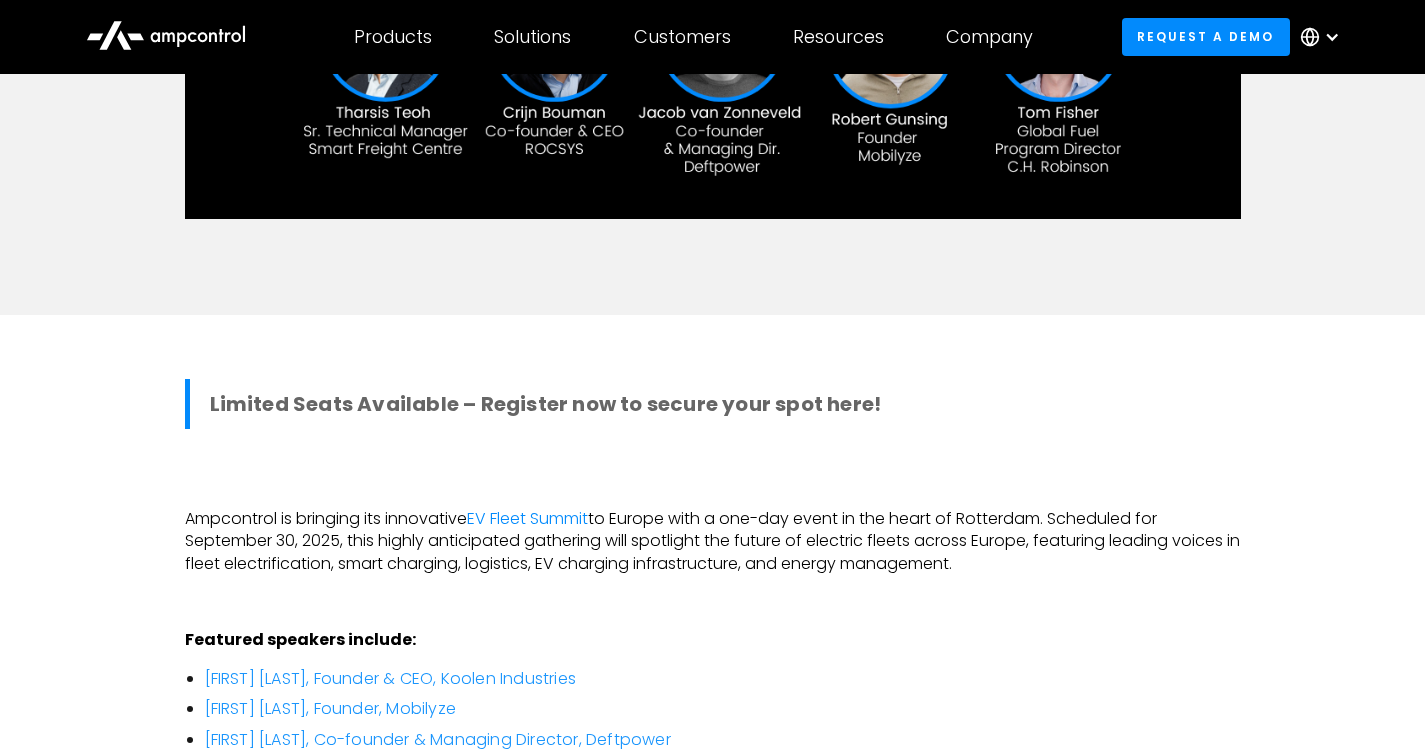 click on "Limited Seats Available – Register now to secure your spot here!" at bounding box center [546, 404] 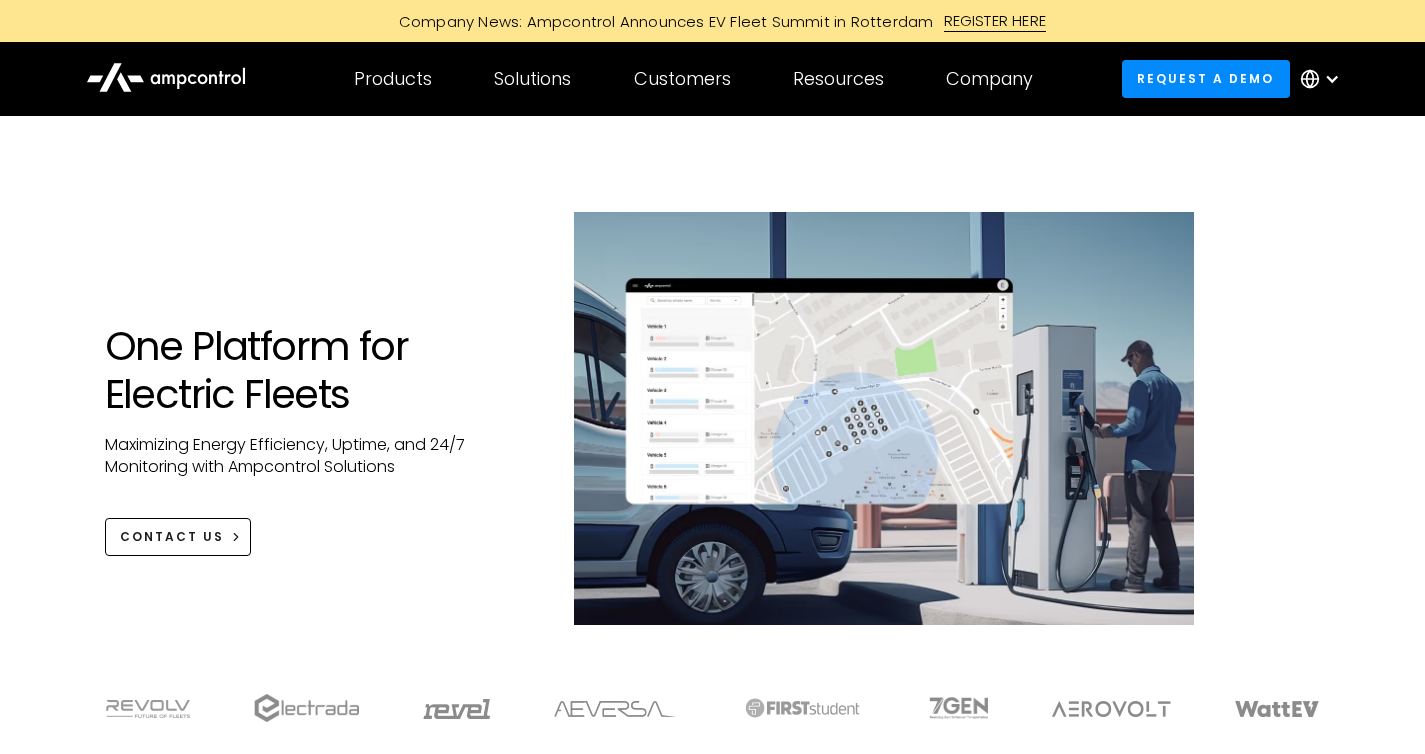 scroll, scrollTop: 0, scrollLeft: 0, axis: both 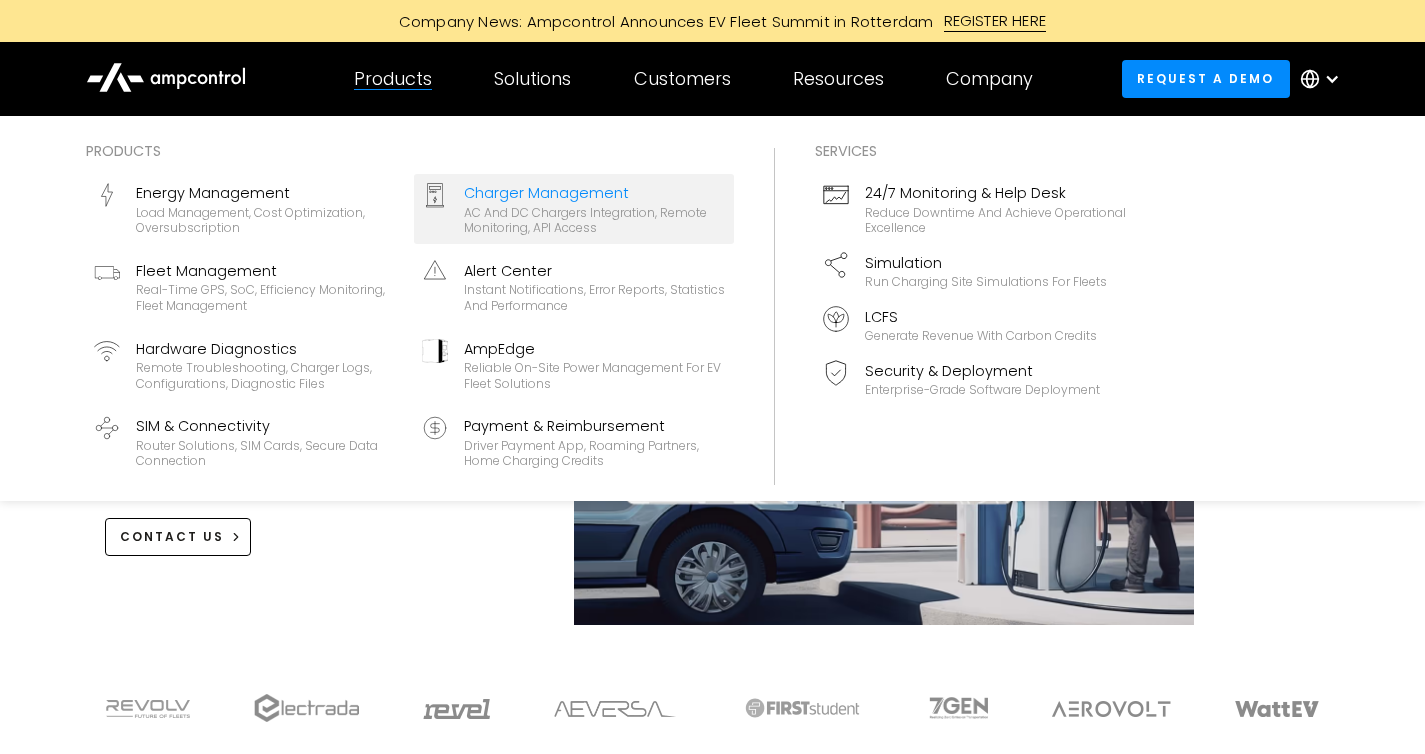 click on "Charger Management" at bounding box center (595, 193) 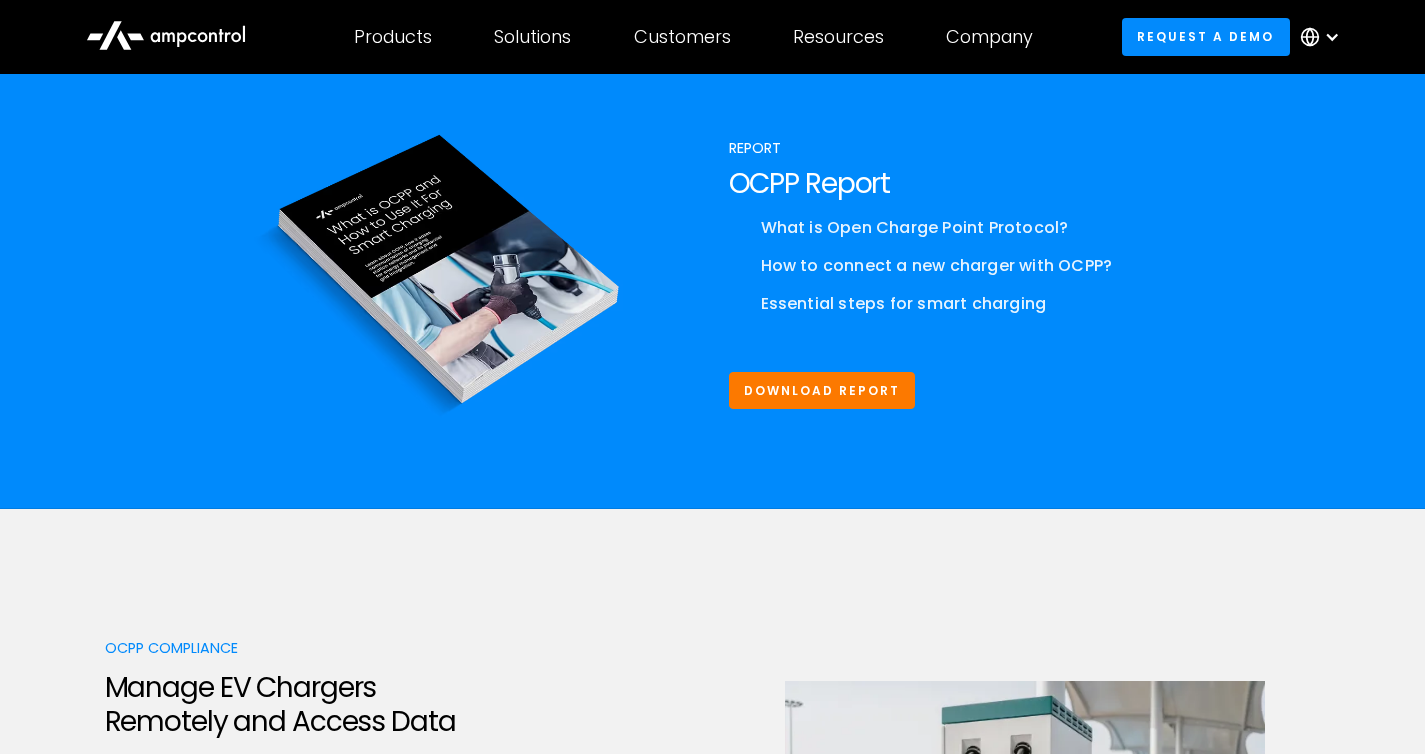 scroll, scrollTop: 3059, scrollLeft: 0, axis: vertical 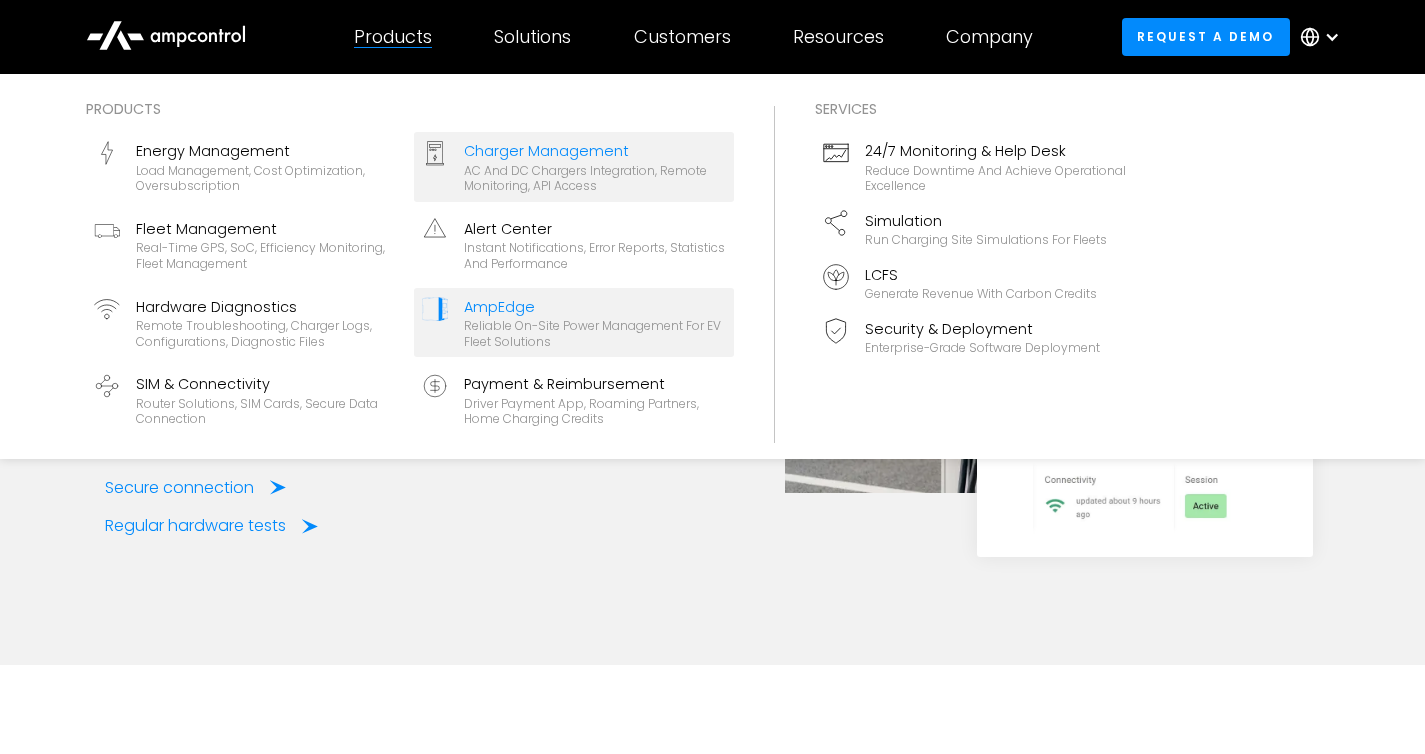 click on "Reliable On-site Power Management for EV Fleet Solutions" at bounding box center [595, 333] 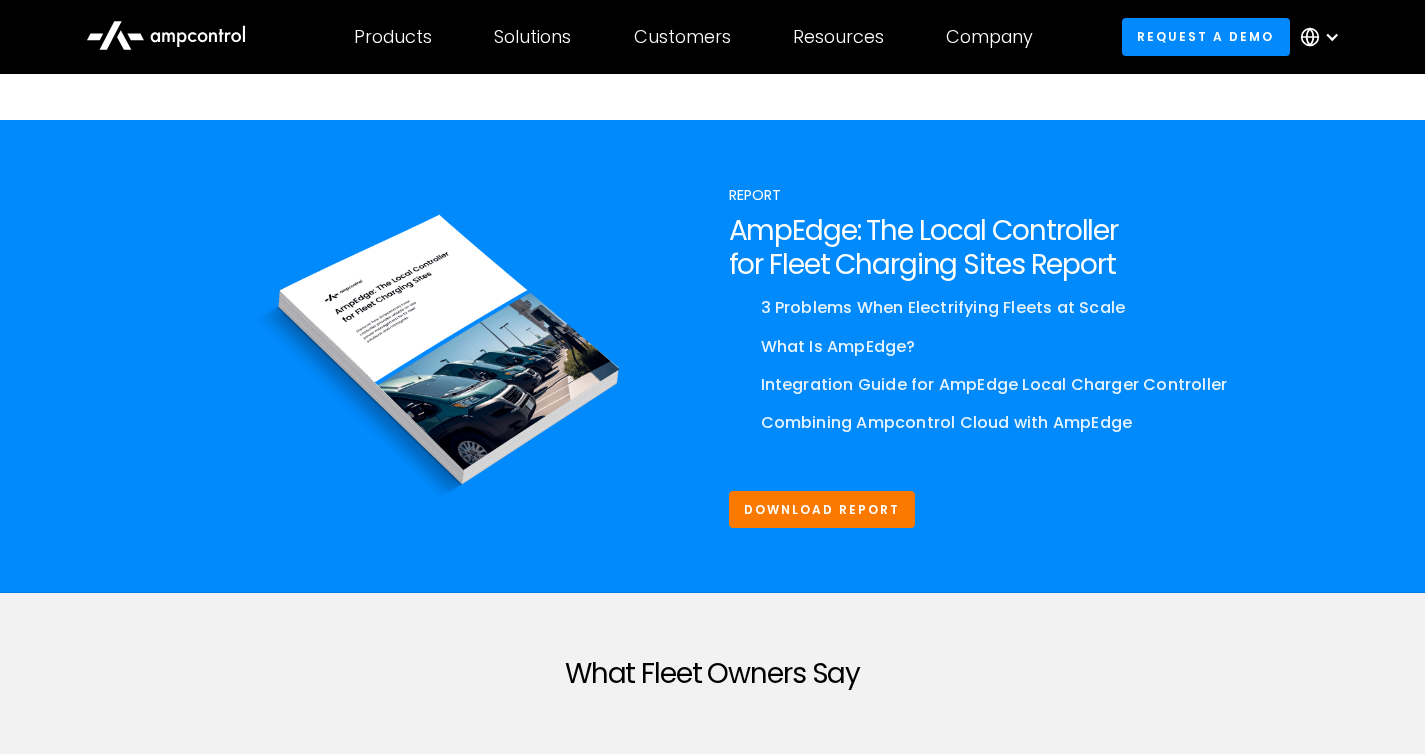 scroll, scrollTop: 5078, scrollLeft: 0, axis: vertical 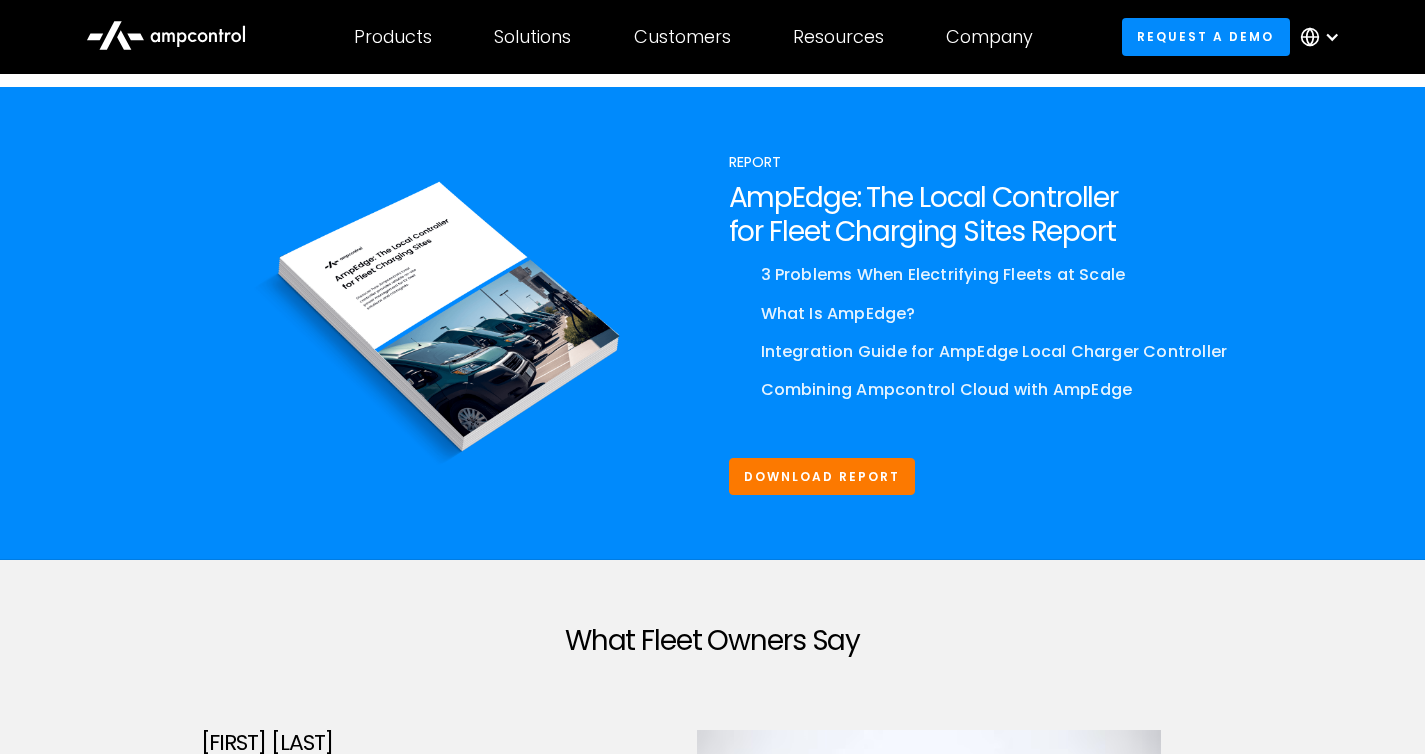 click on "What Is AmpEdge?" at bounding box center [985, 314] 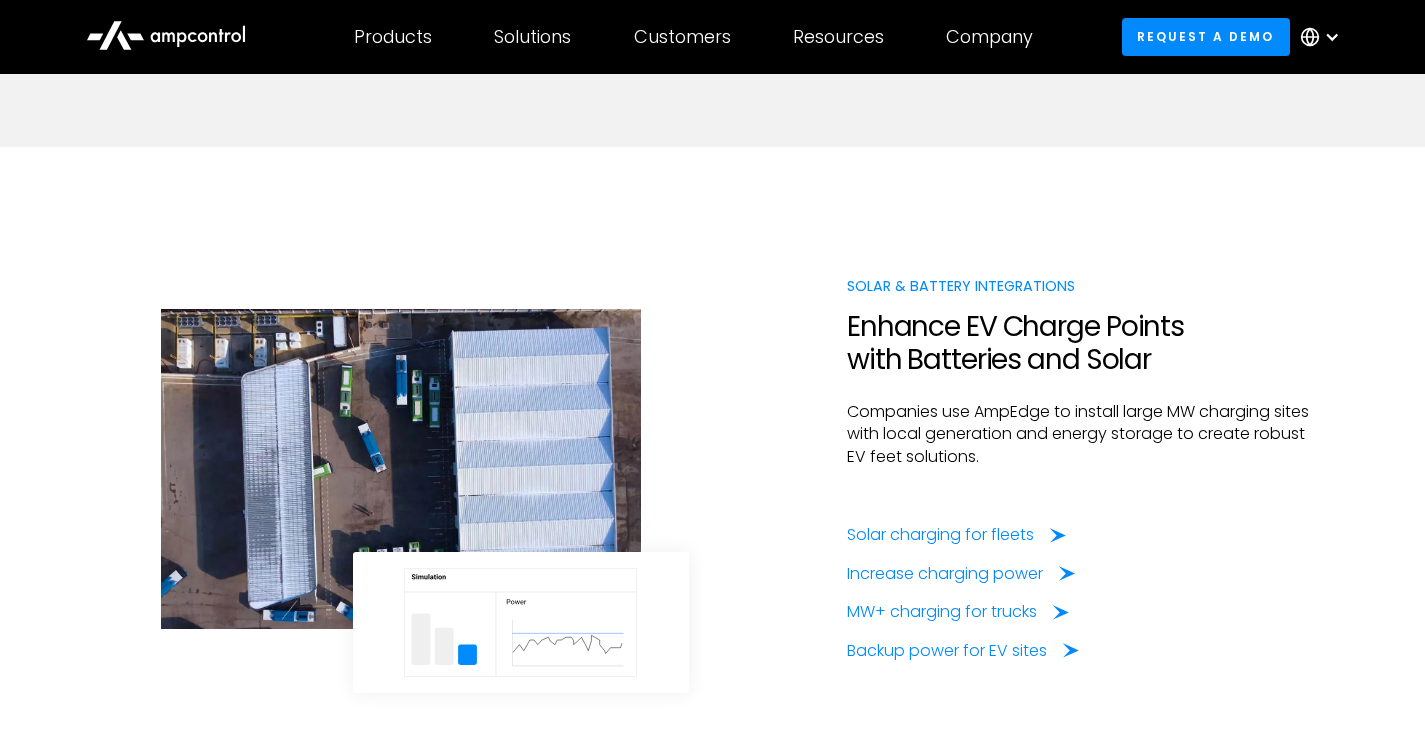 scroll, scrollTop: 3119, scrollLeft: 0, axis: vertical 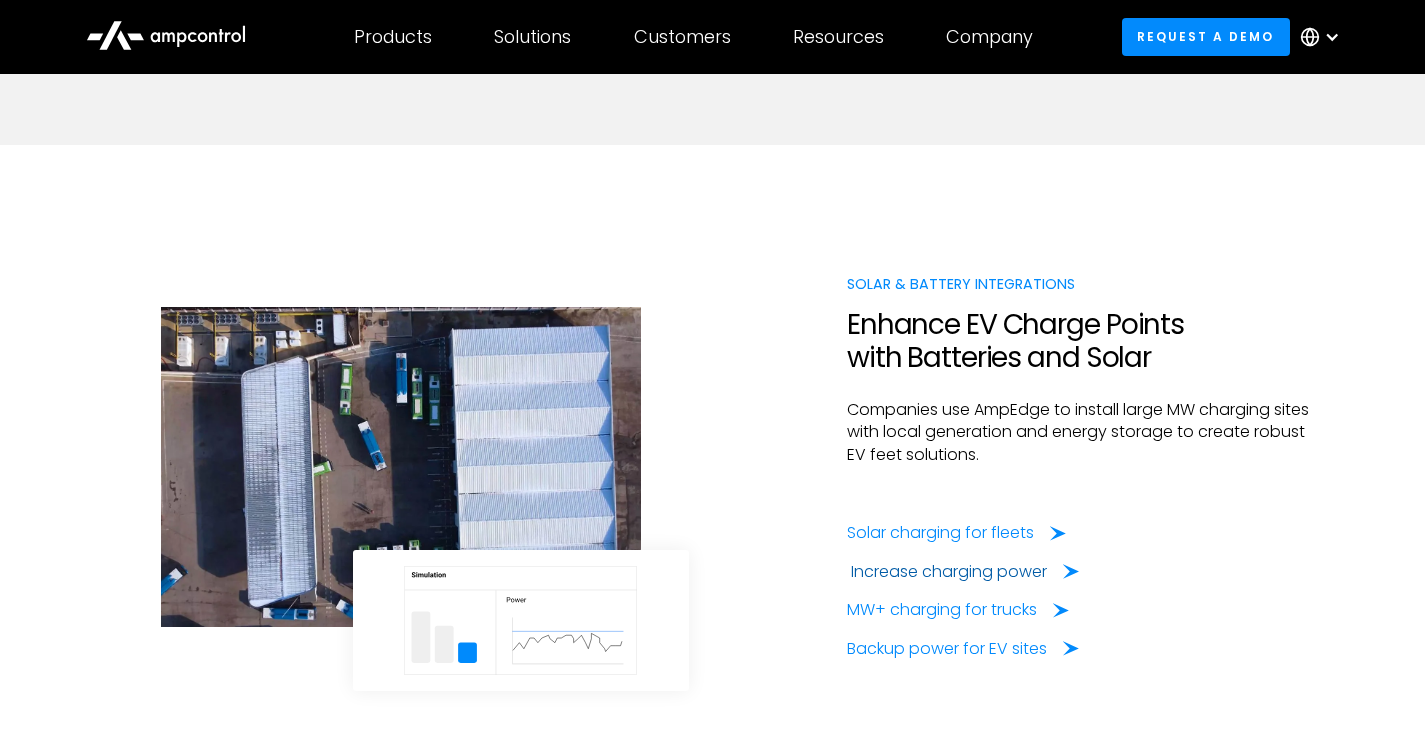 click on "Increase charging power" at bounding box center (949, 572) 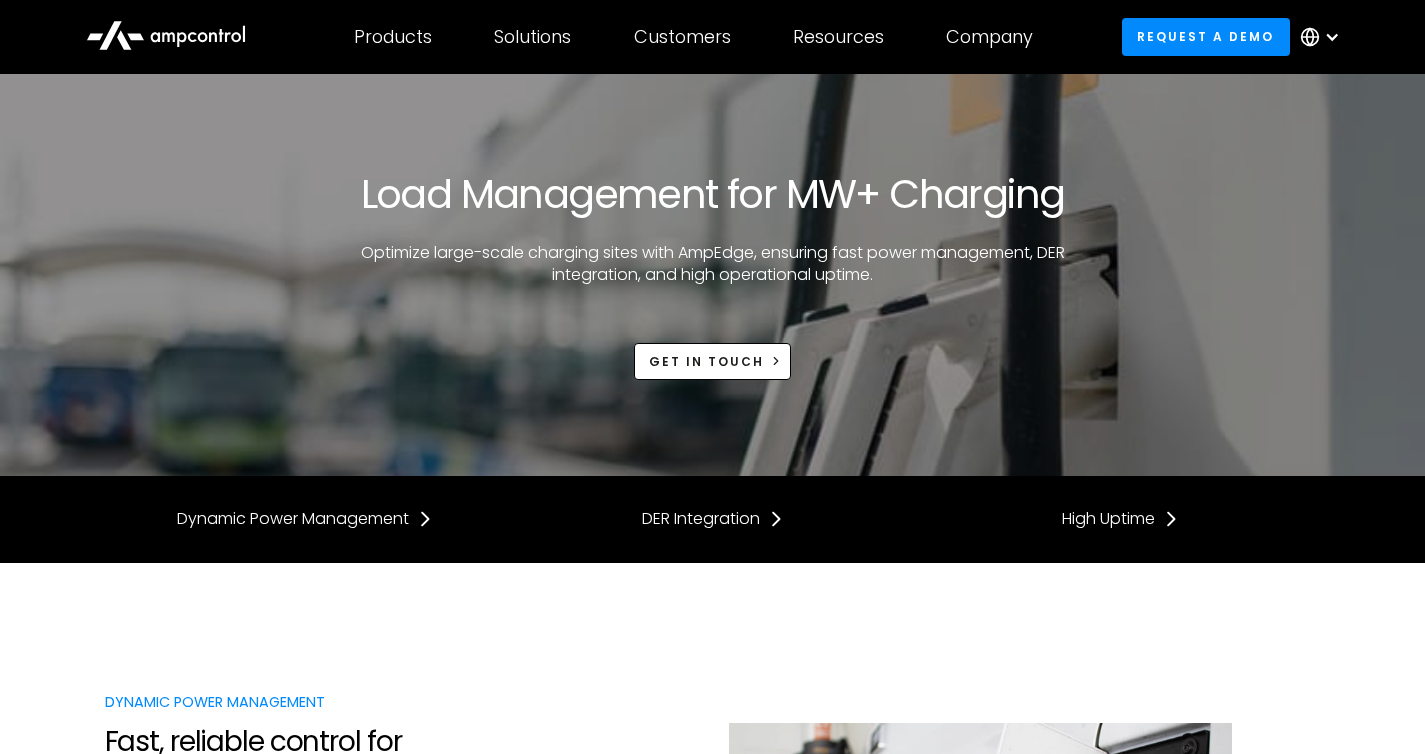 scroll, scrollTop: 490, scrollLeft: 0, axis: vertical 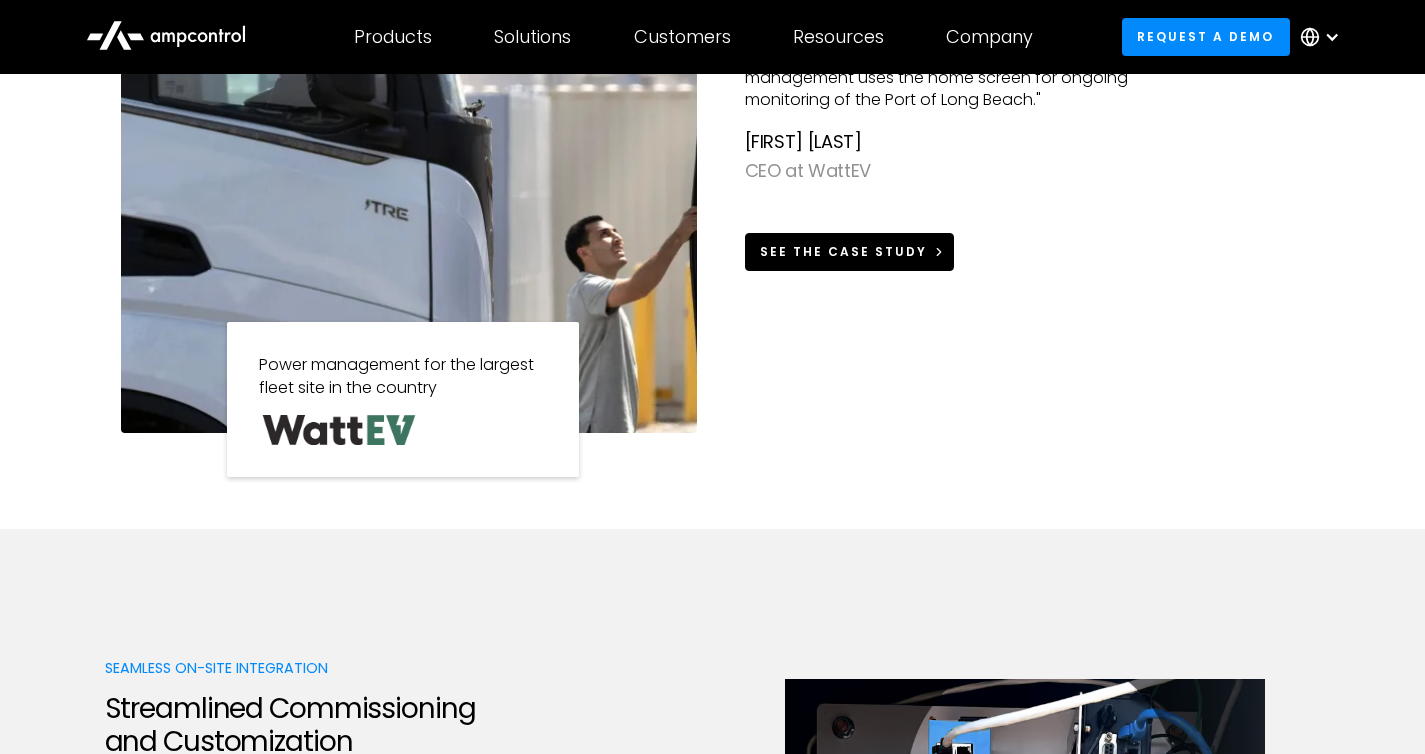 click on "See the Case Study" at bounding box center (843, 252) 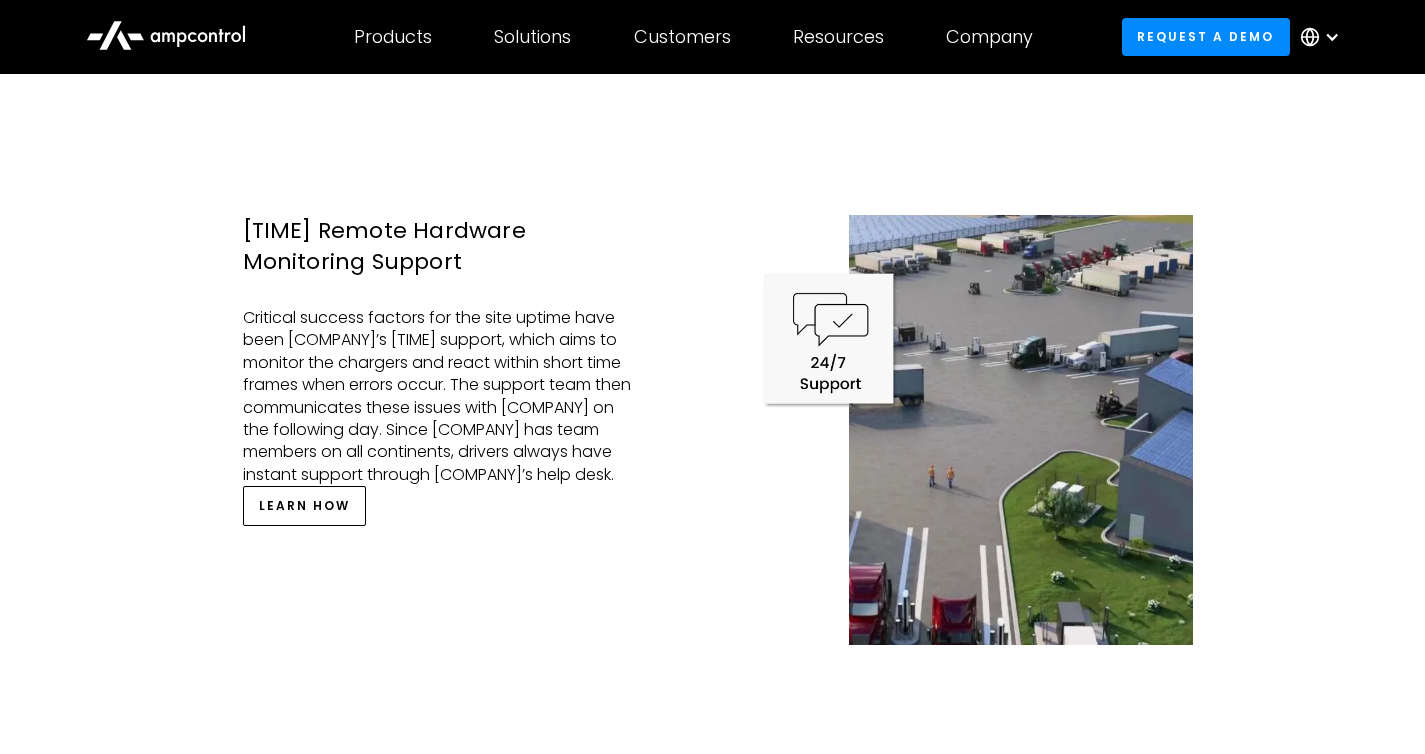 scroll, scrollTop: 3941, scrollLeft: 0, axis: vertical 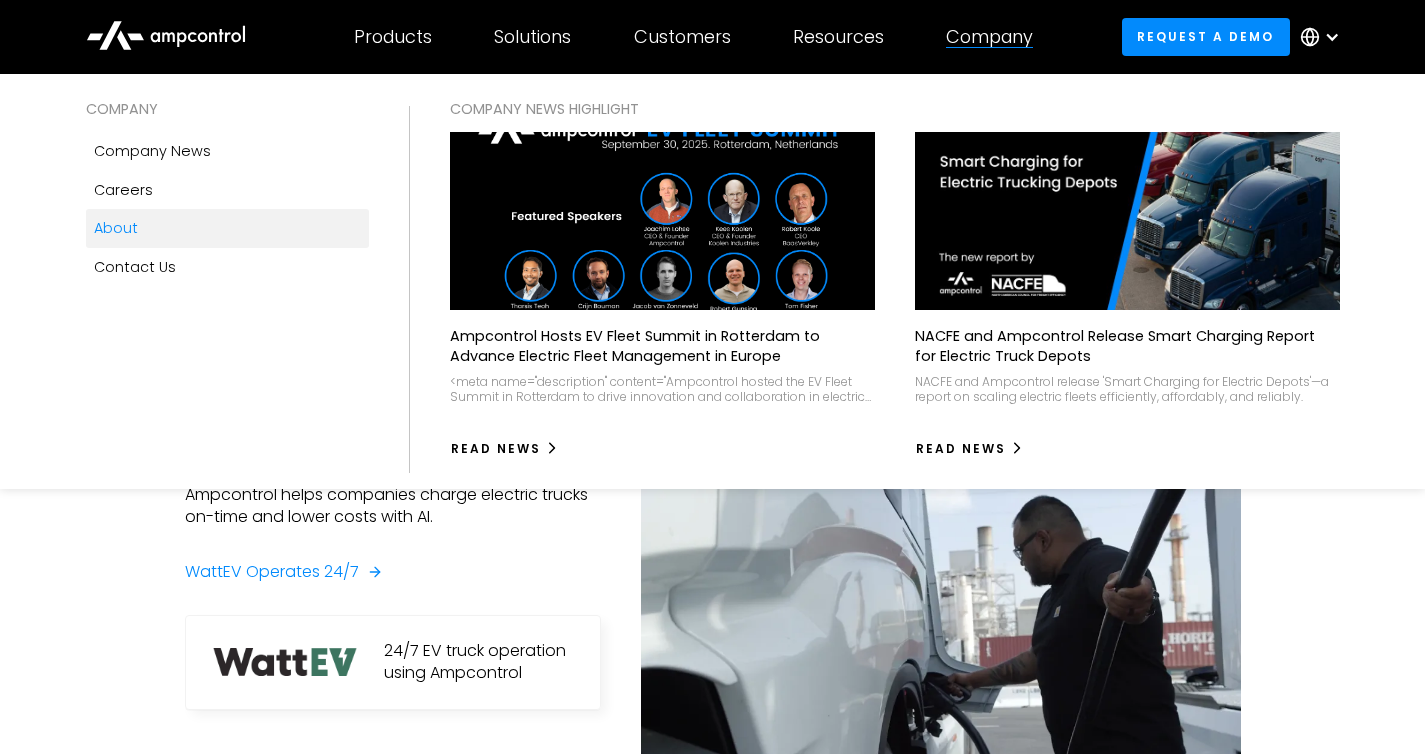 click on "Company" at bounding box center [989, 37] 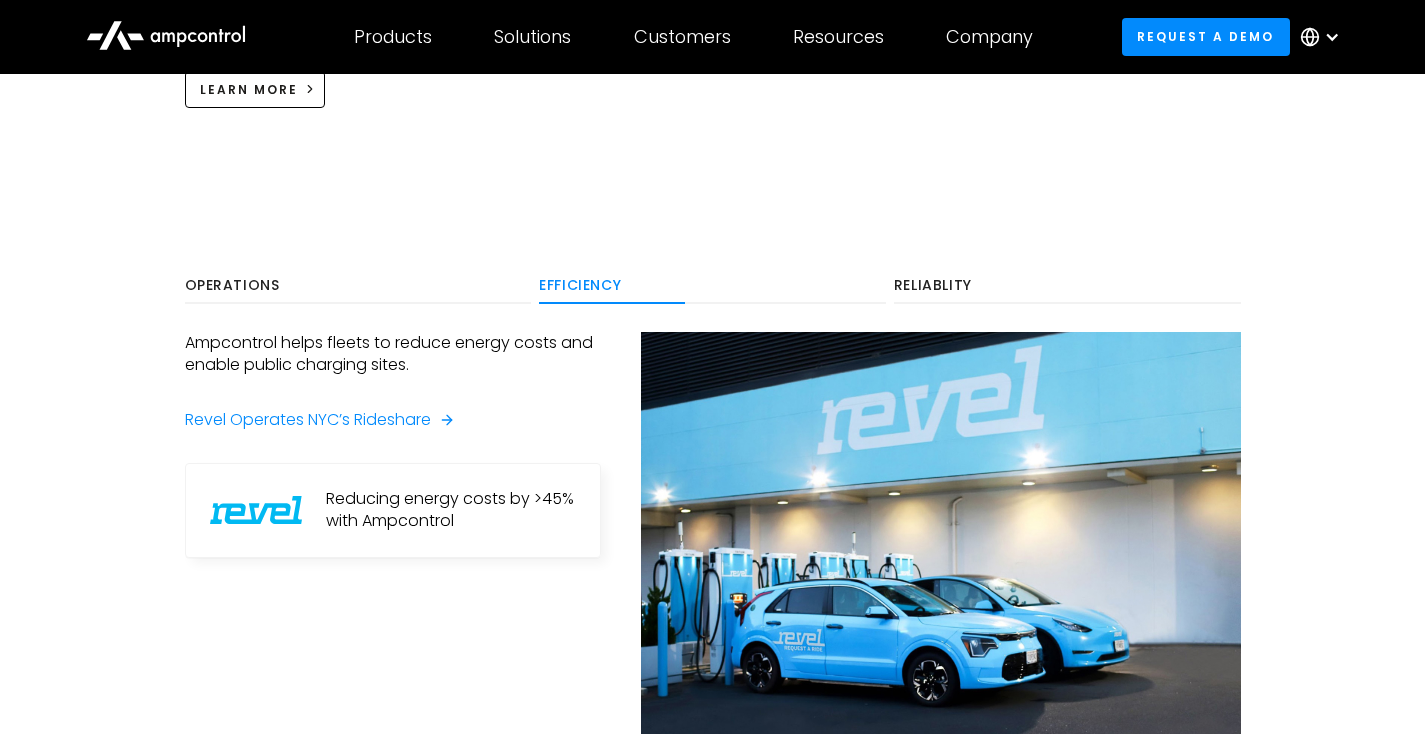 scroll, scrollTop: 1043, scrollLeft: 0, axis: vertical 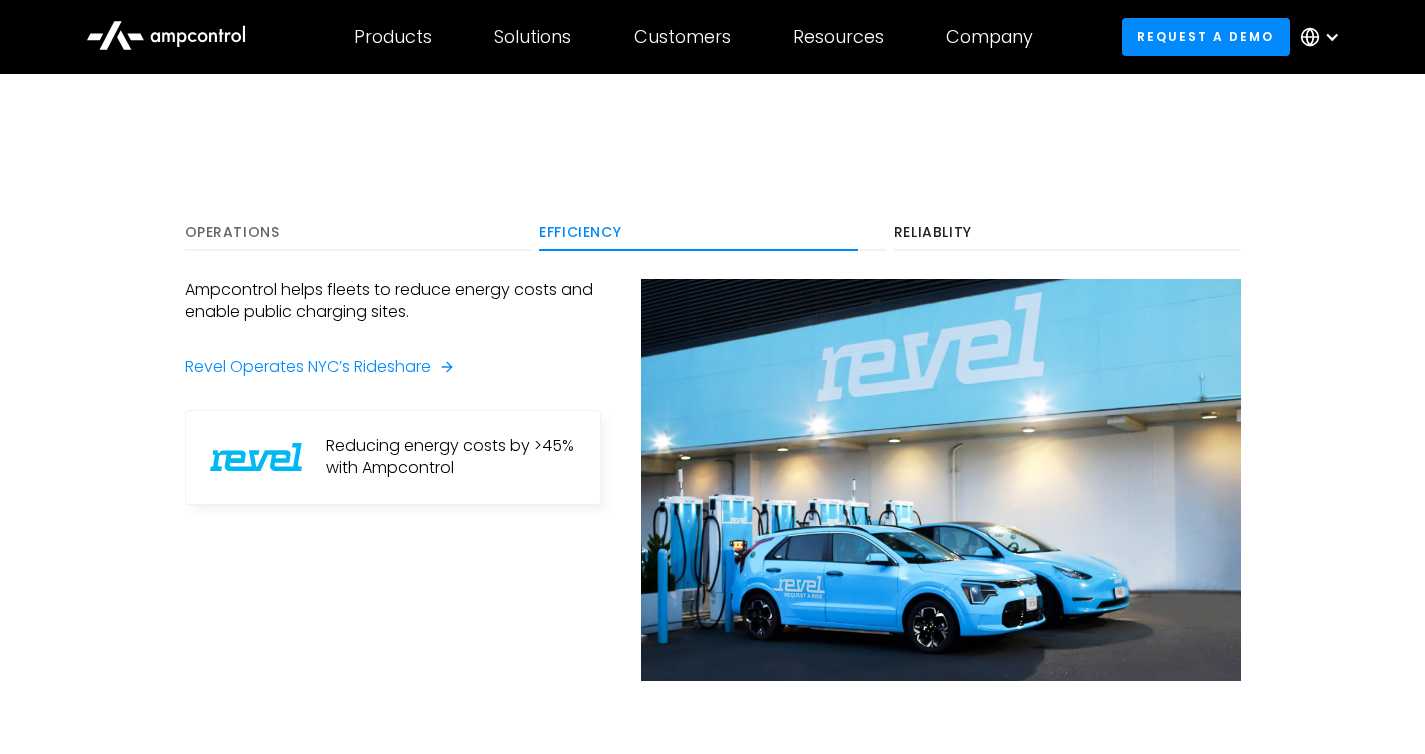 click on "Operations" at bounding box center (358, 233) 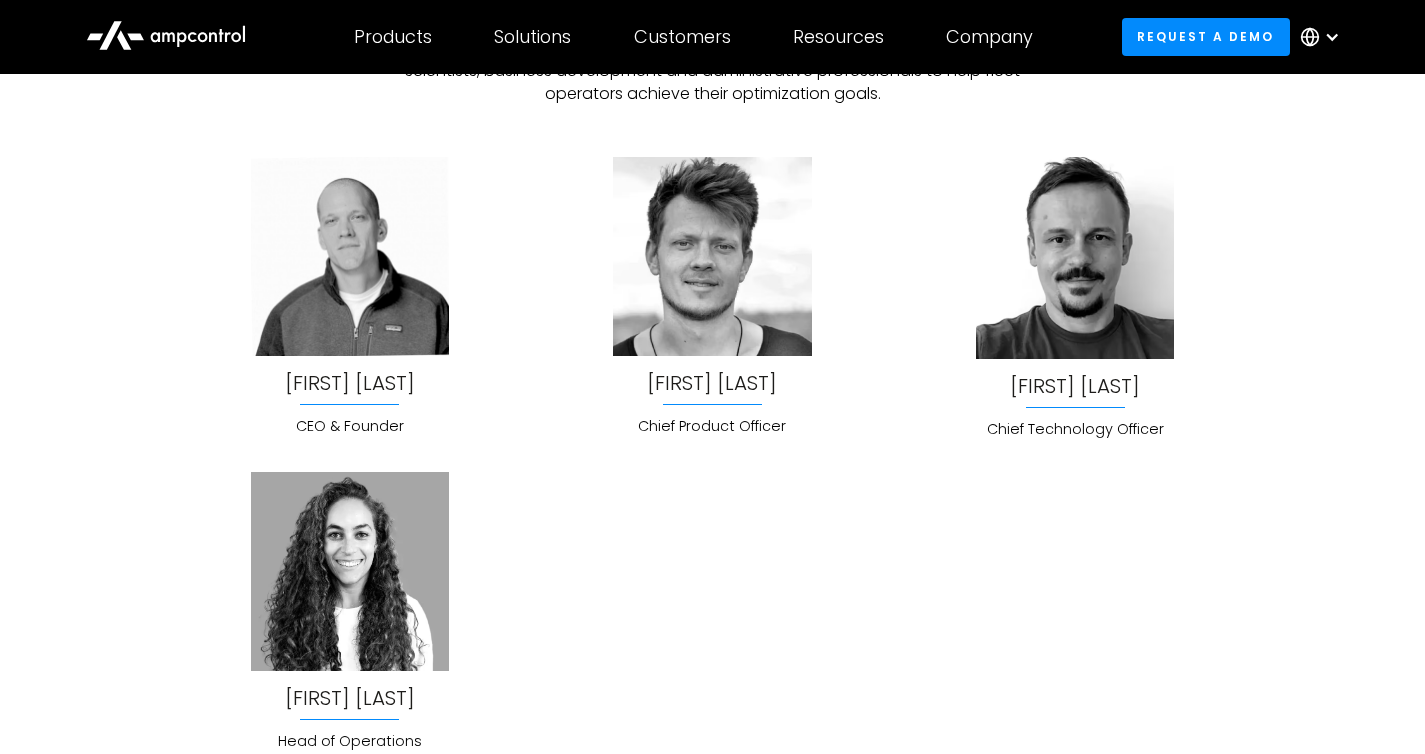 scroll, scrollTop: 5250, scrollLeft: 0, axis: vertical 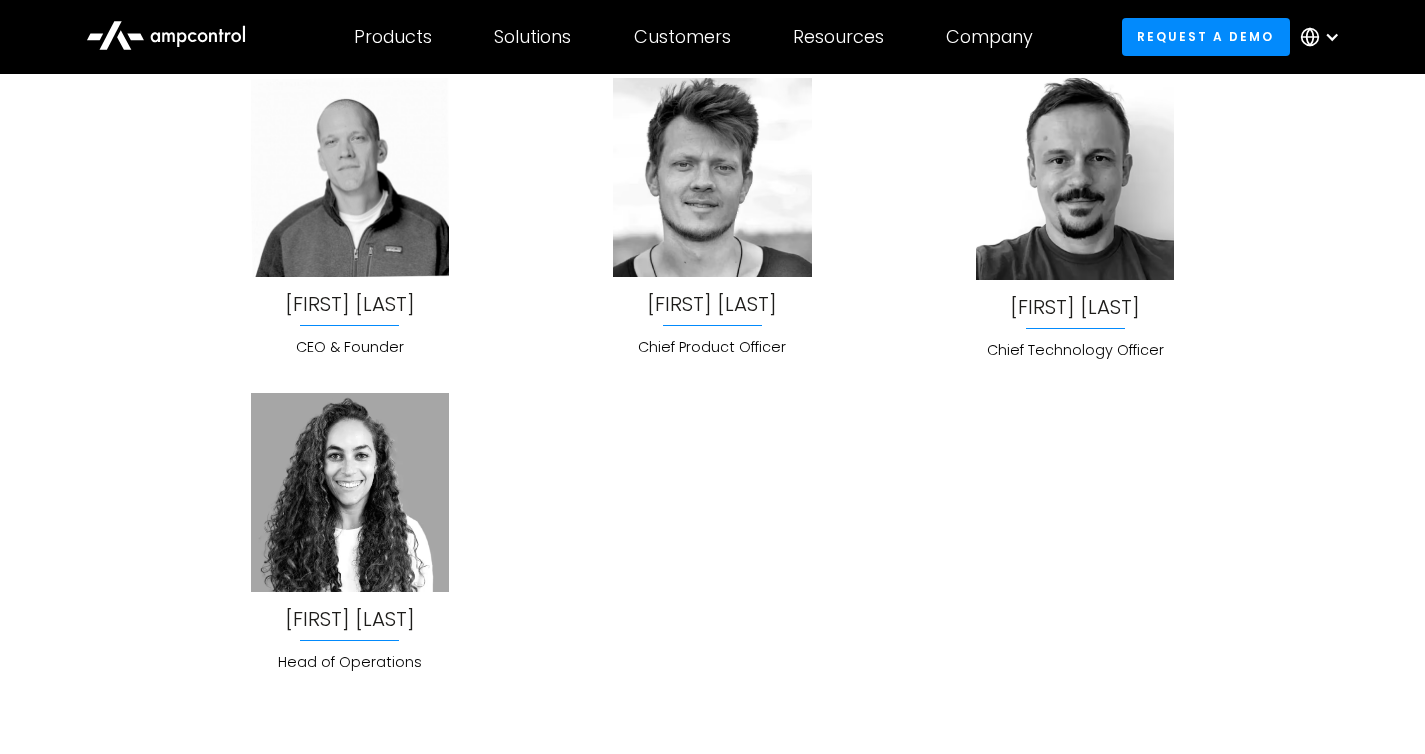 click on "Jonas Schlund Chief Product Officer" at bounding box center [350, 218] 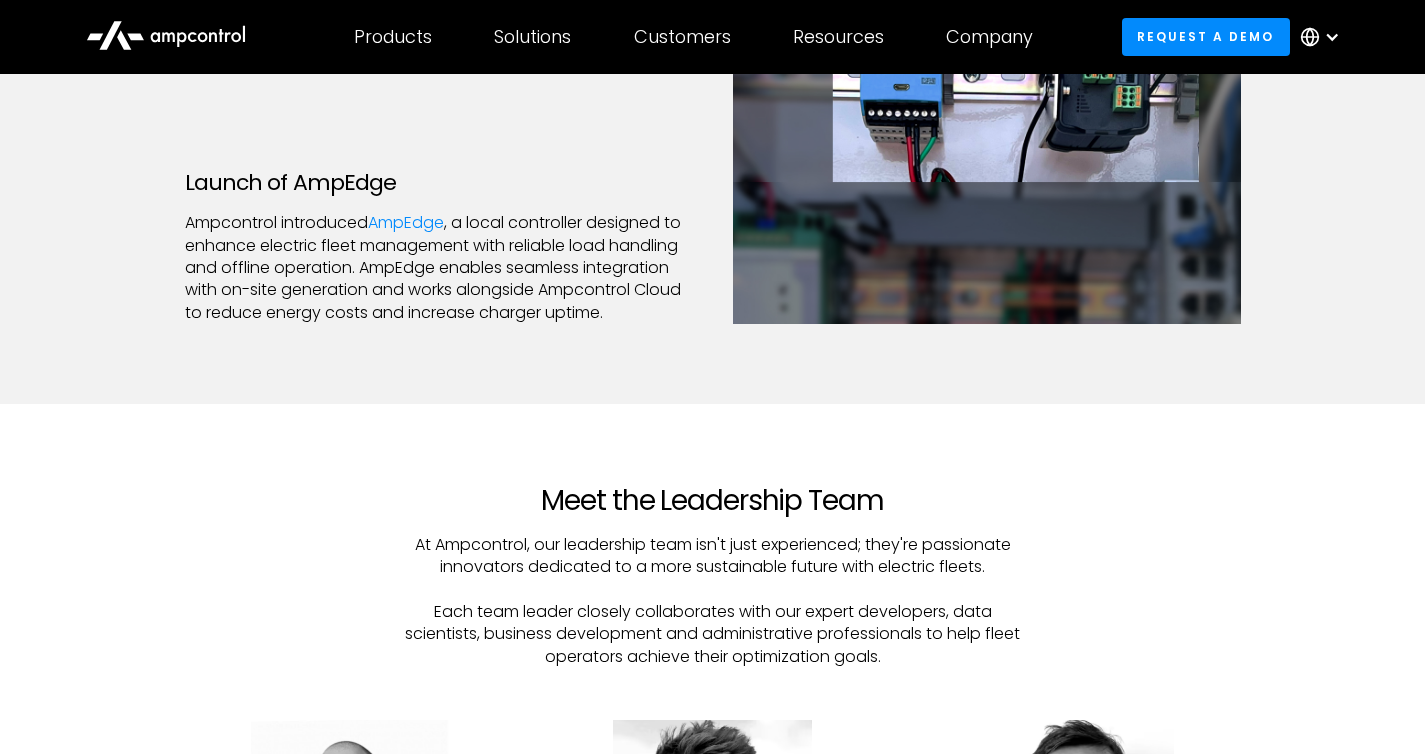 scroll, scrollTop: 4412, scrollLeft: 0, axis: vertical 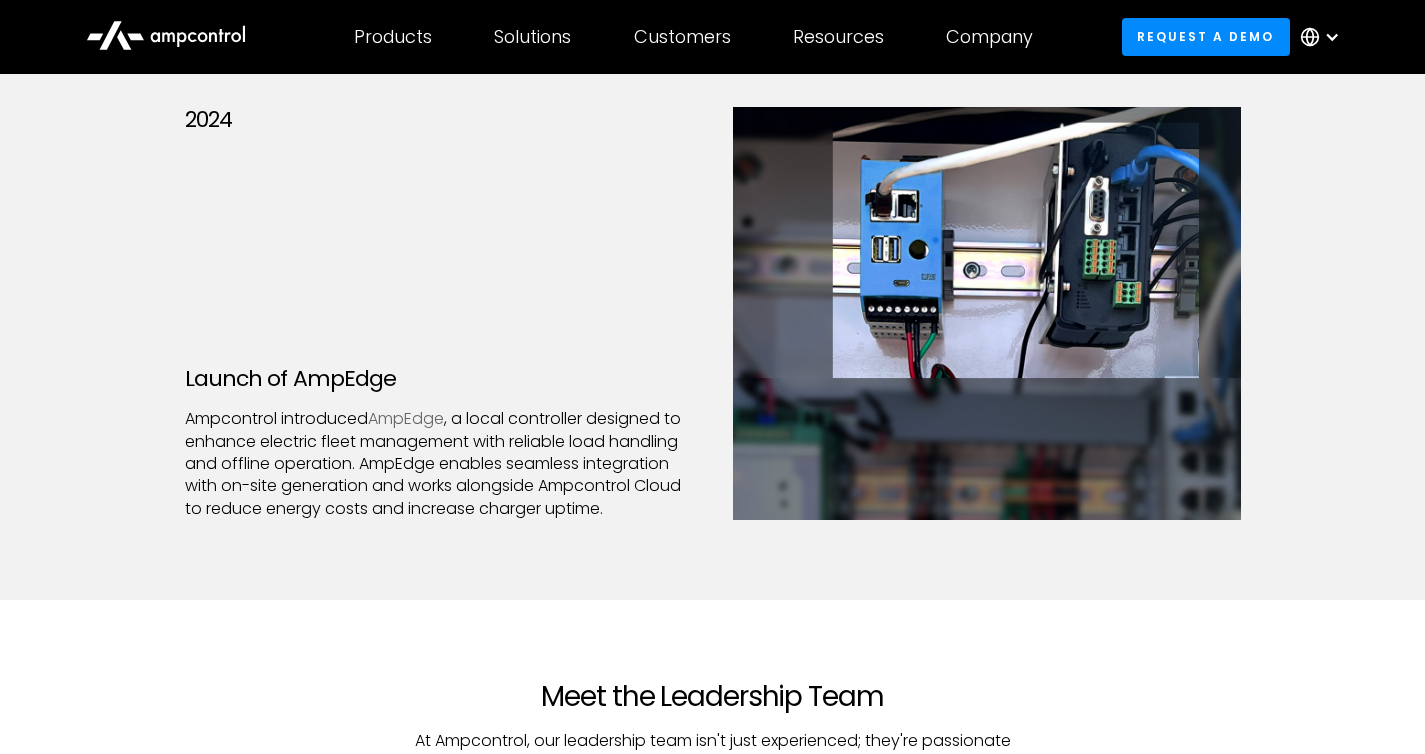 click on "AmpEdge" at bounding box center (406, 418) 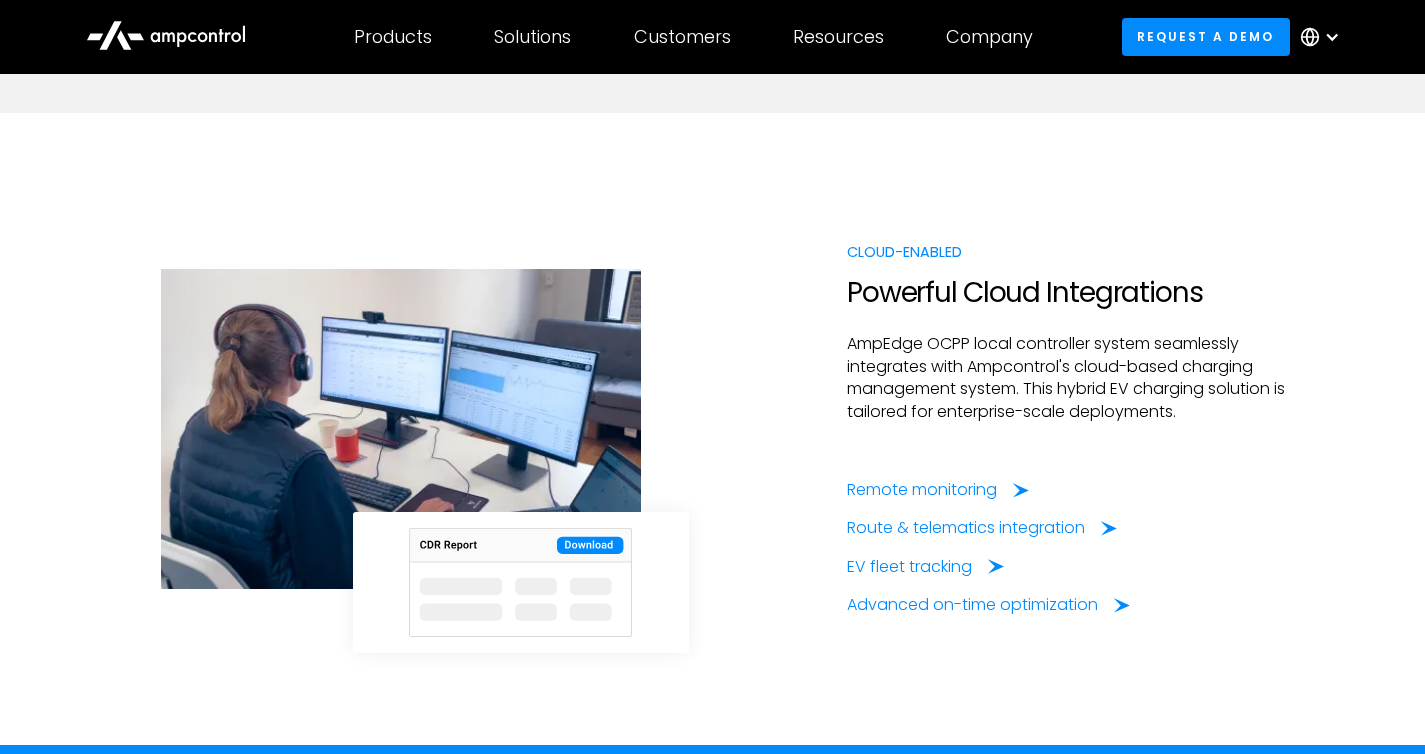 scroll, scrollTop: 4421, scrollLeft: 0, axis: vertical 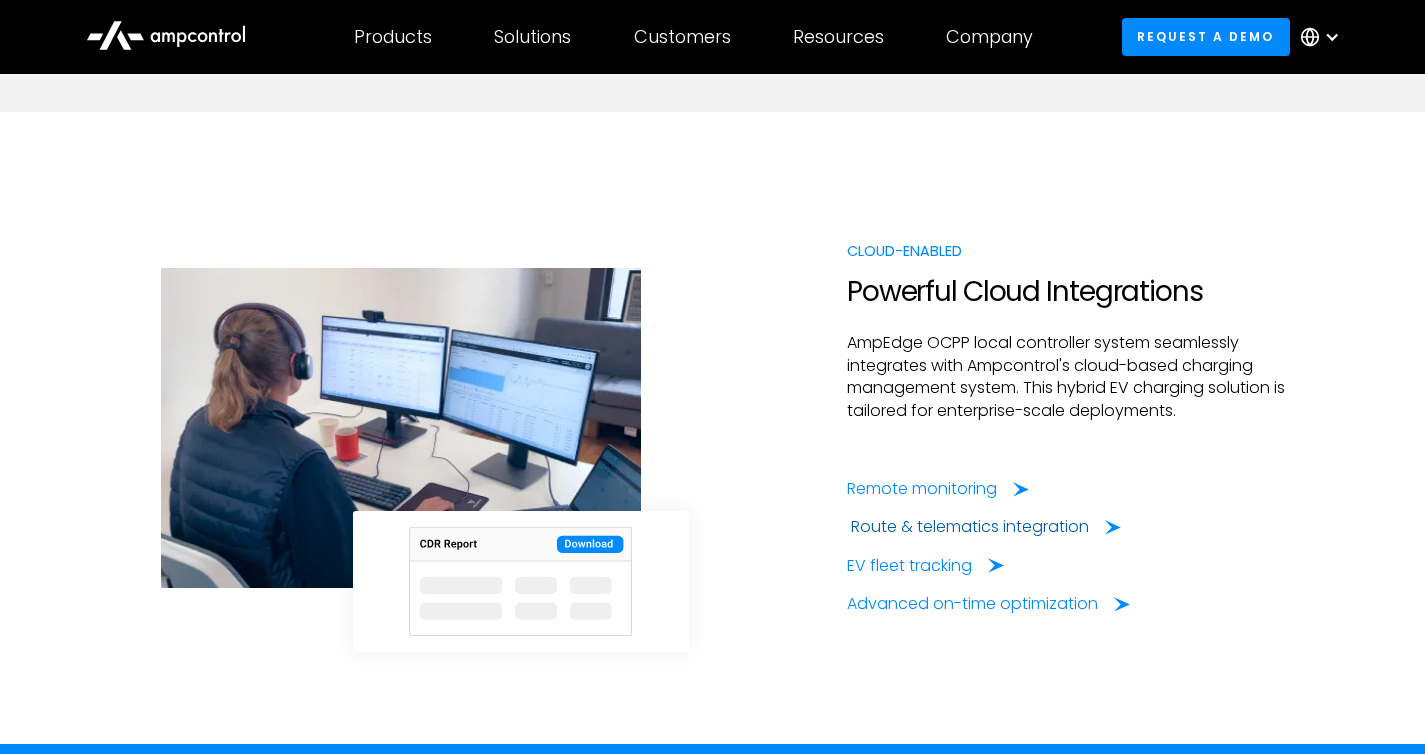 click on "Route & telematics integration" at bounding box center (970, 527) 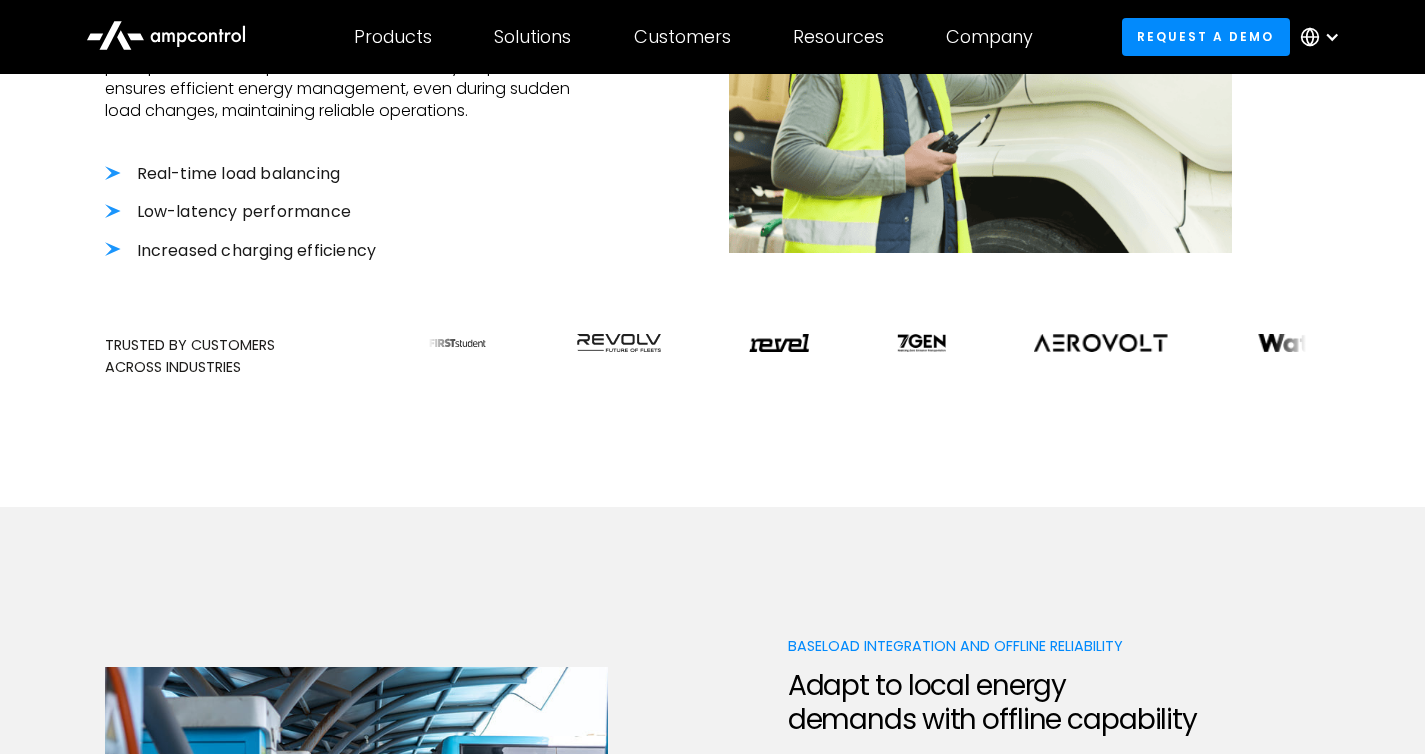 scroll, scrollTop: 783, scrollLeft: 0, axis: vertical 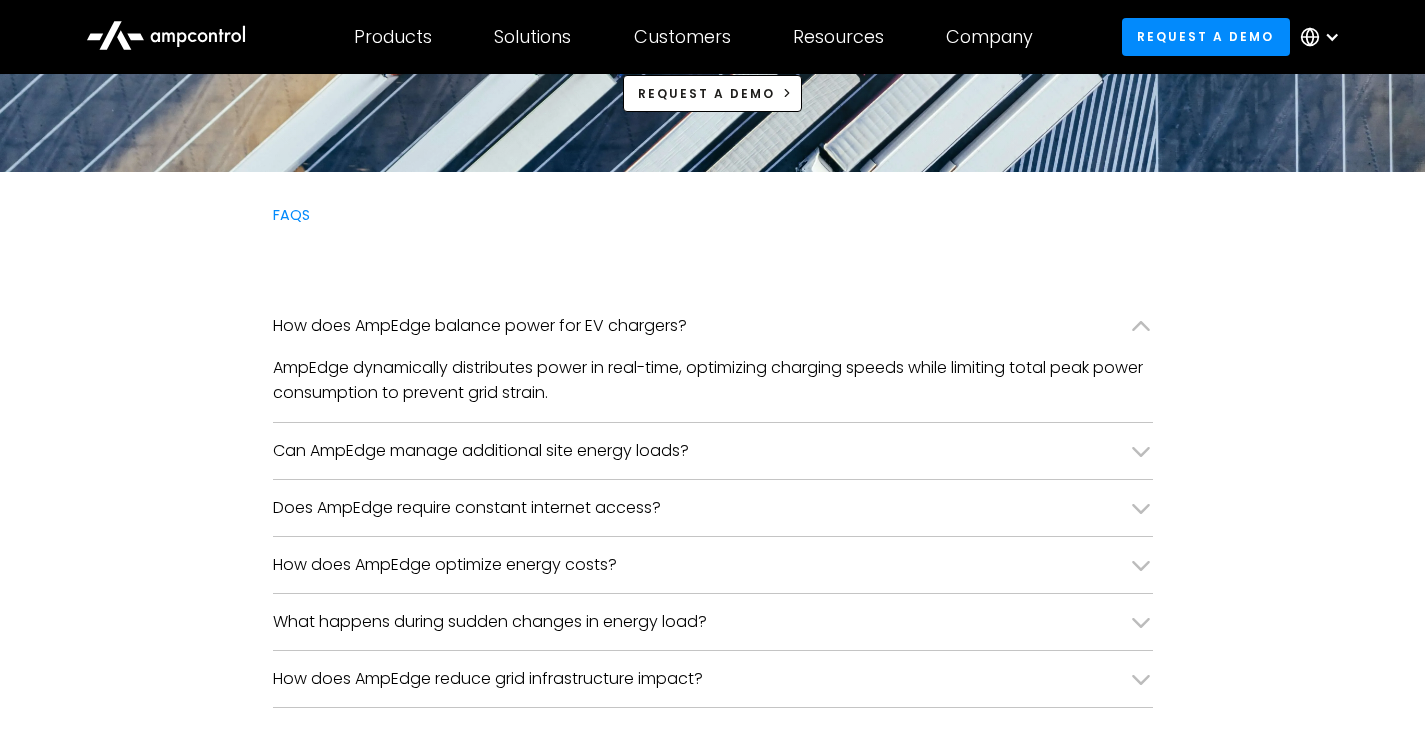 click on "Does AmpEdge require constant internet access?" at bounding box center (713, 327) 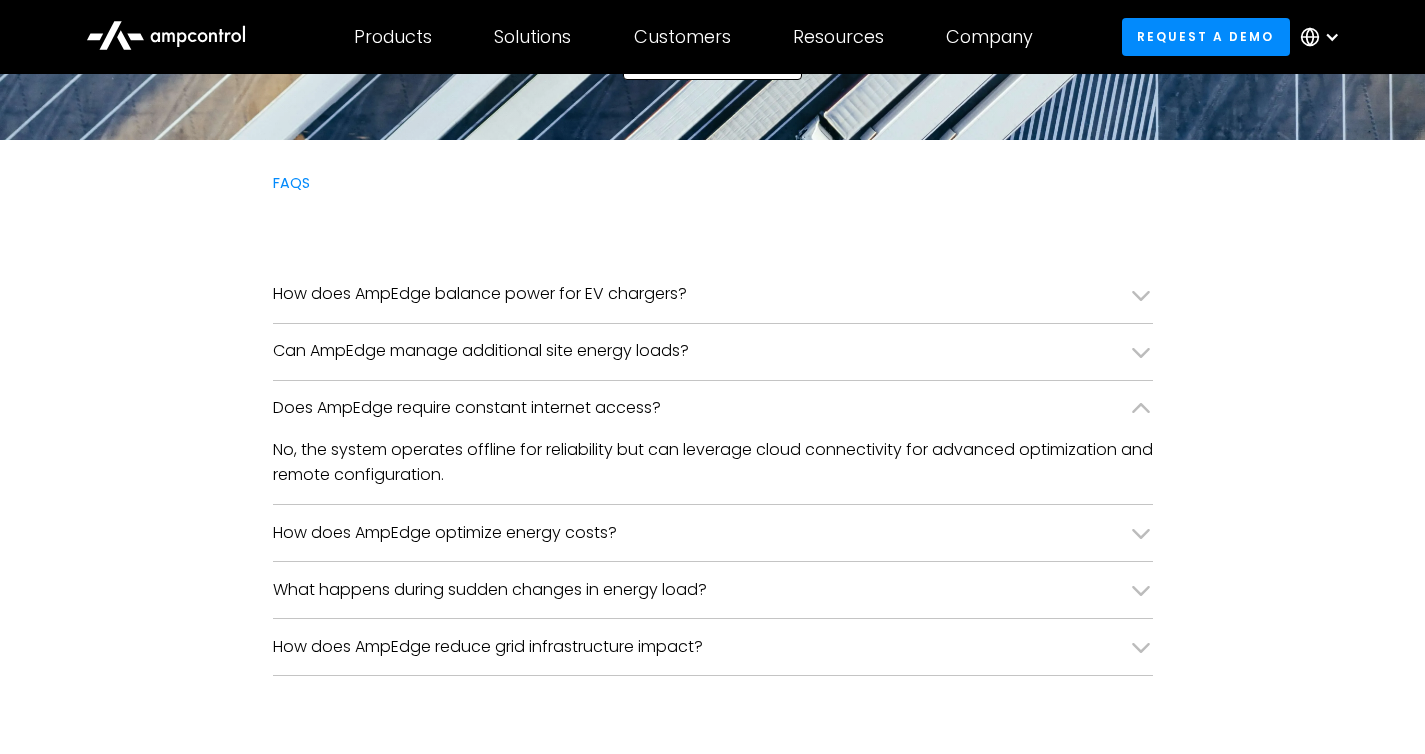 scroll, scrollTop: 4672, scrollLeft: 0, axis: vertical 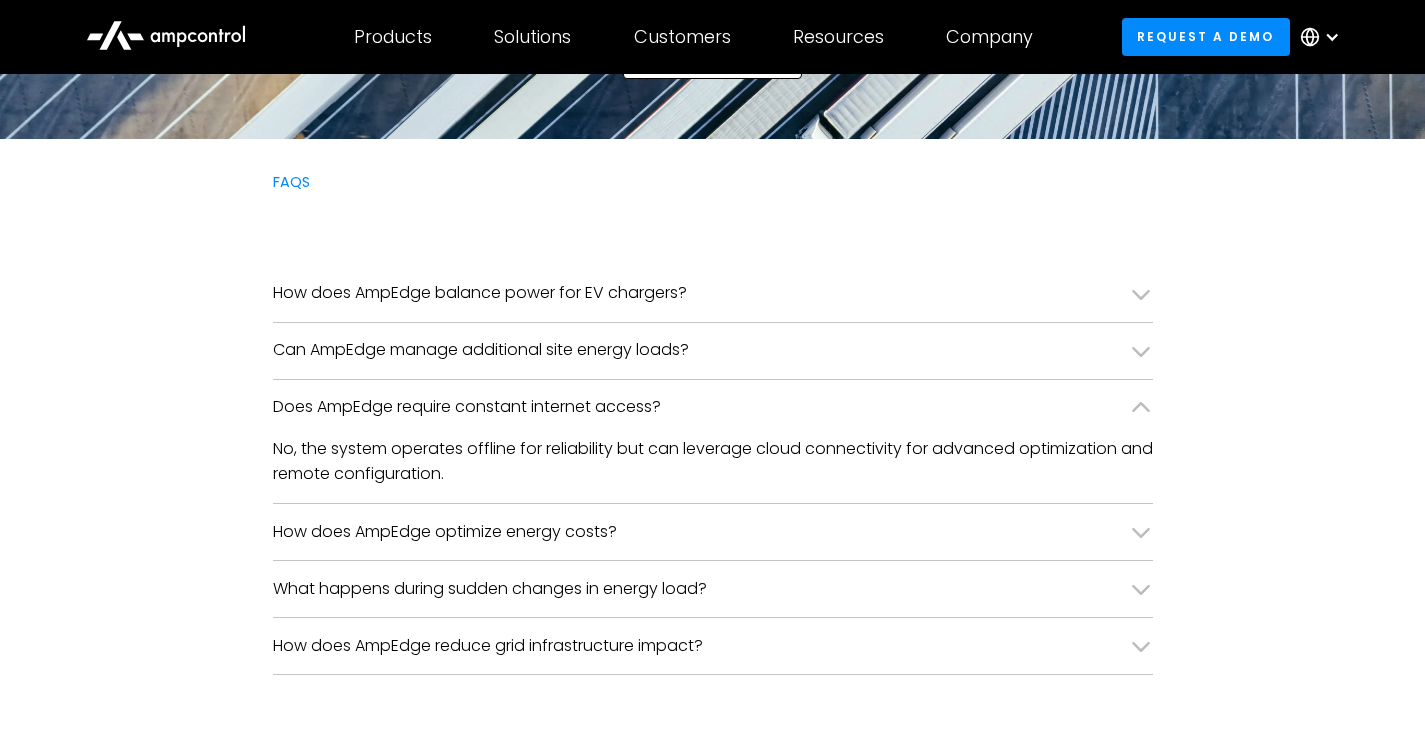 click on "How does AmpEdge optimize energy costs?" at bounding box center (713, 294) 